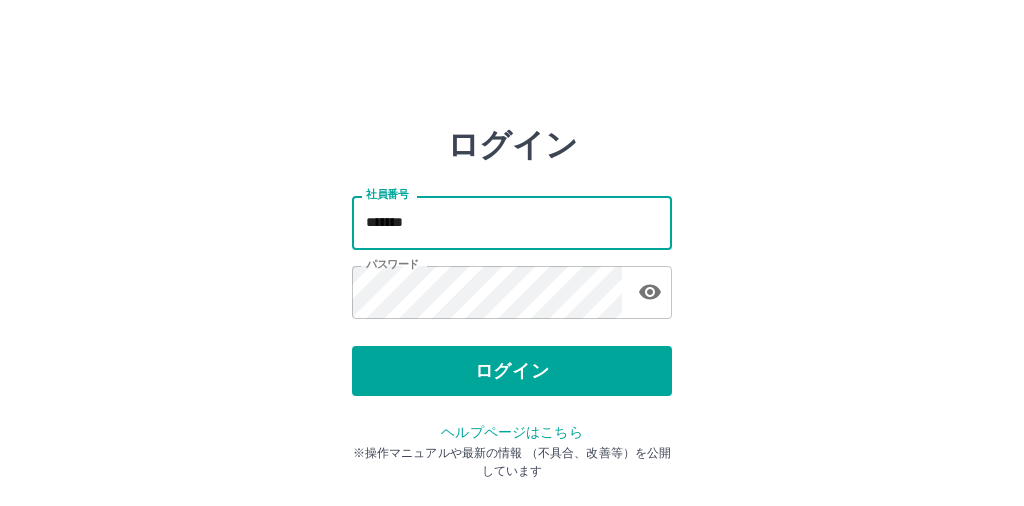 scroll, scrollTop: 0, scrollLeft: 0, axis: both 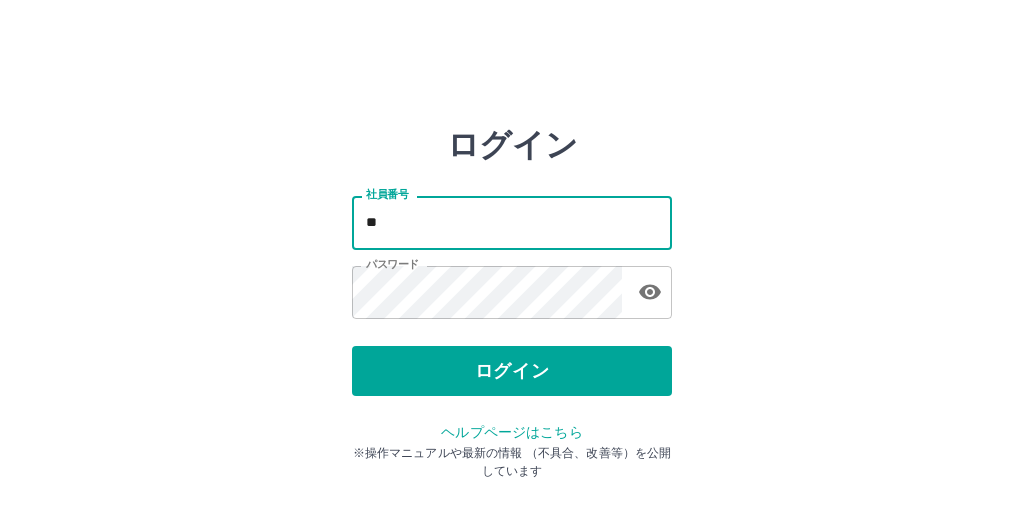 type on "*" 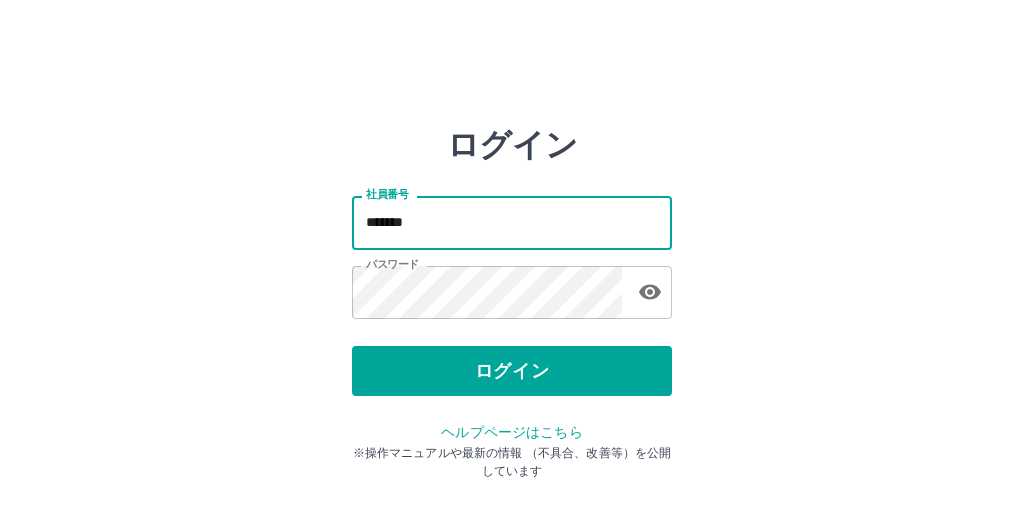 type on "*******" 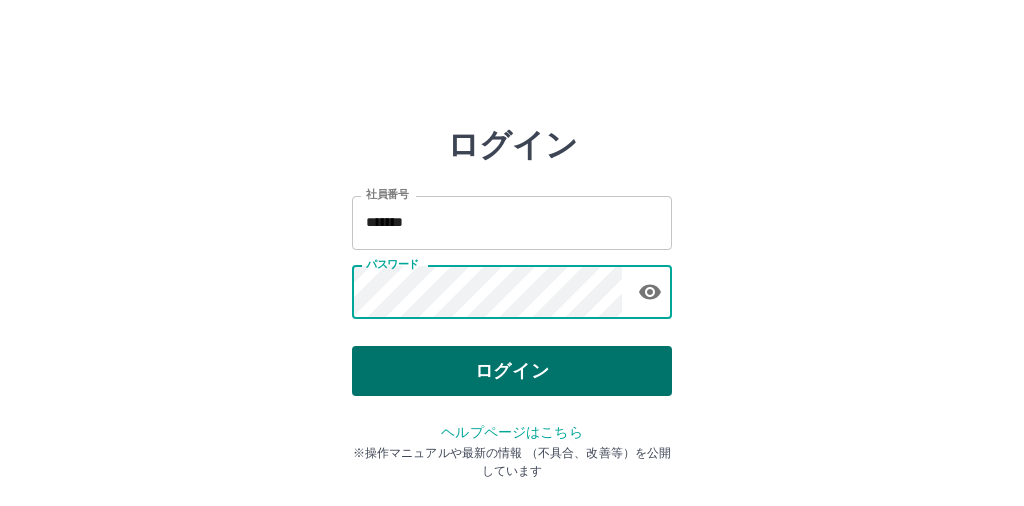 click on "ログイン" at bounding box center [512, 371] 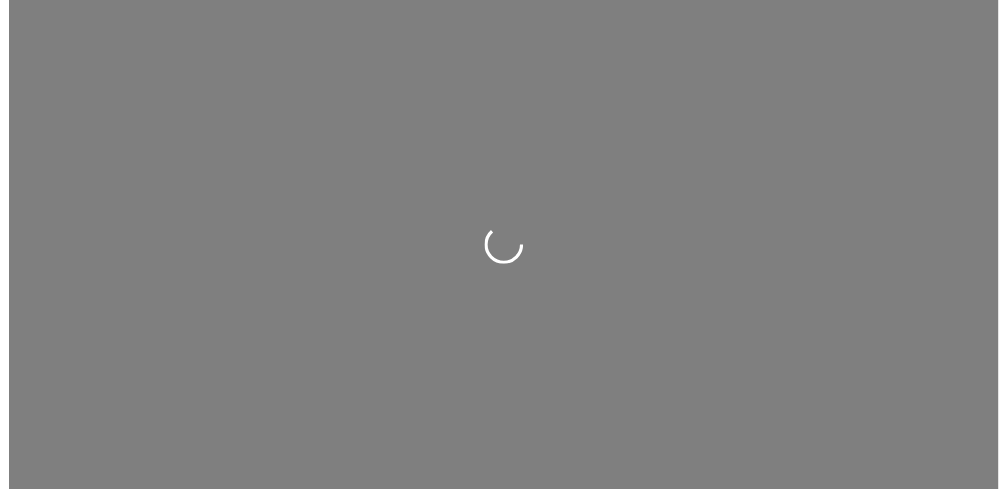scroll, scrollTop: 0, scrollLeft: 0, axis: both 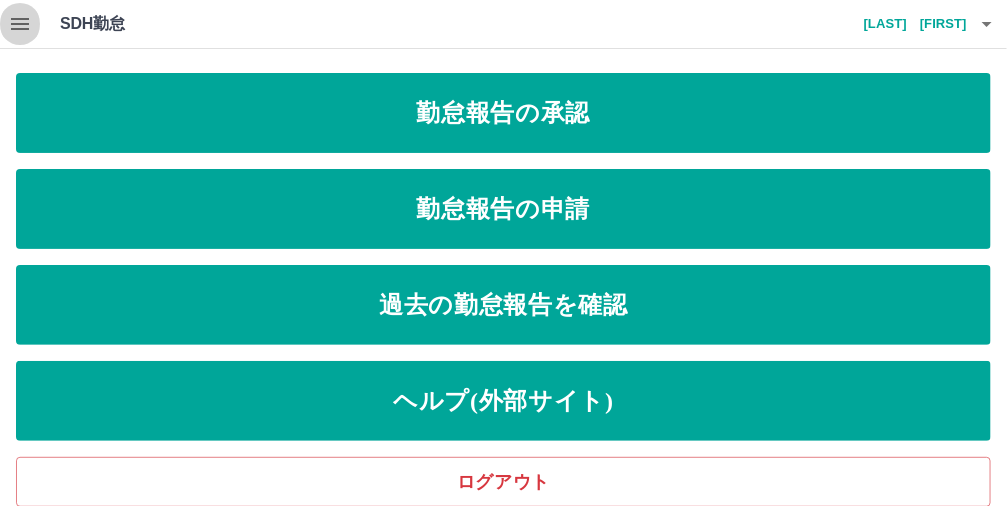 click 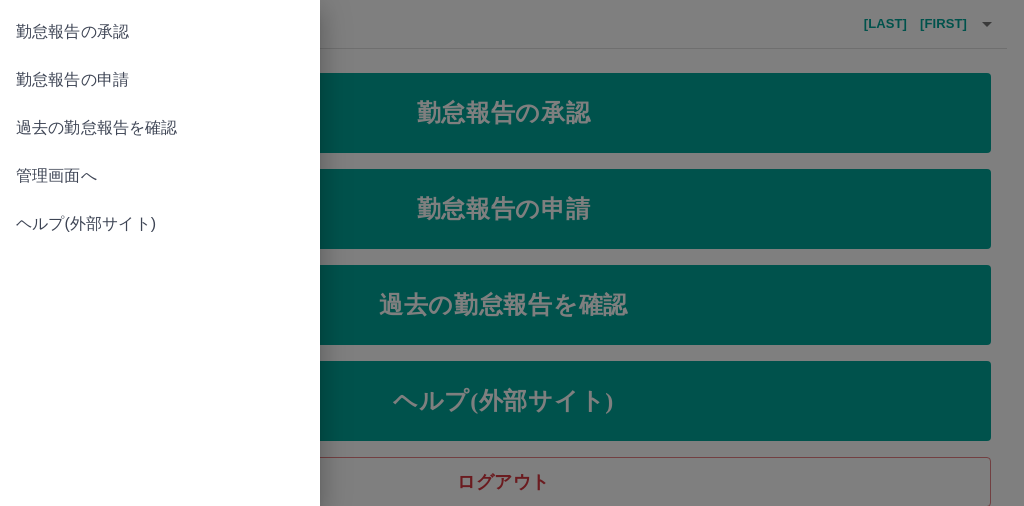 click on "管理画面へ" at bounding box center (160, 176) 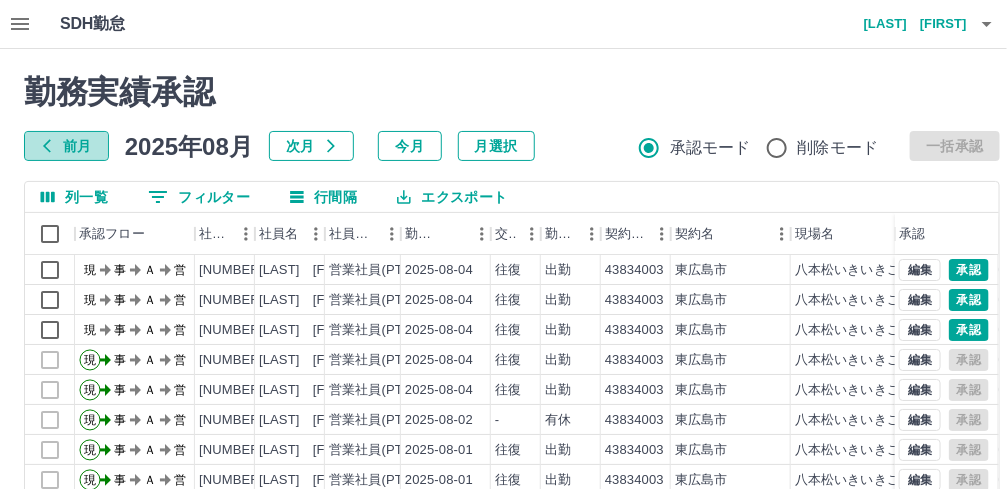 click on "前月" at bounding box center [66, 146] 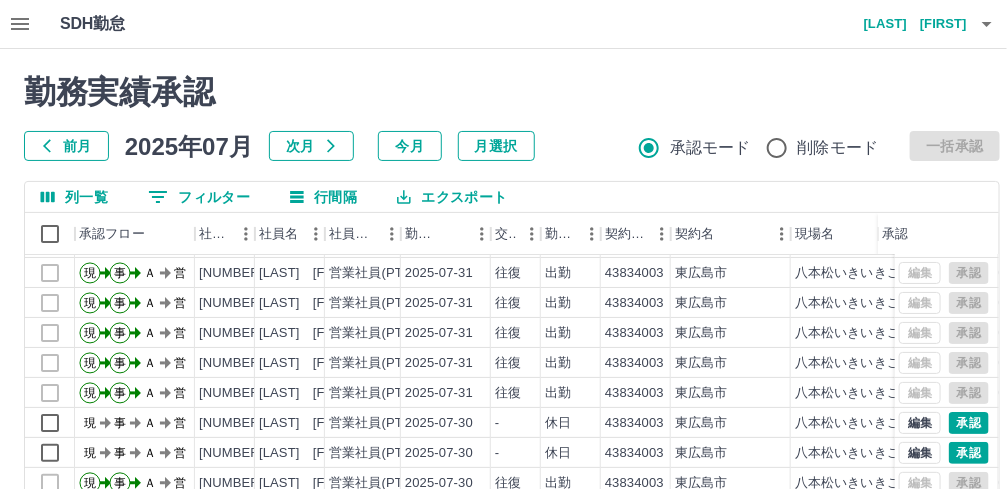 scroll, scrollTop: 103, scrollLeft: 0, axis: vertical 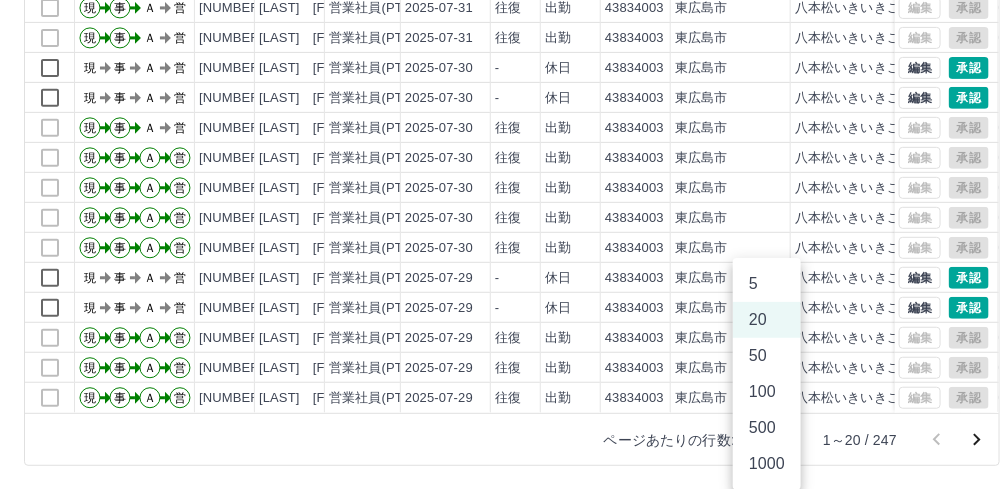 click on "SDH勤怠 戸田　衣利子 勤務実績承認 前月 2025年07月 次月 今月 月選択 承認モード 削除モード 一括承認 列一覧 0 フィルター 行間隔 エクスポート 承認フロー 社員番号 社員名 社員区分 勤務日 交通費 勤務区分 契約コード 契約名 現場名 始業 終業 休憩 所定開始 所定終業 承認 現 事 Ａ 営 0103347 稲垣　明子 営業社員(PT契約) 2025-07-31  -  休日 43834003 東広島市 八本松いきいきこどもクラブ3 - - - - - 現 事 Ａ 営 0097317 中田　圭子 営業社員(PT契約) 2025-07-31 往復 出勤 43834003 東広島市 八本松いきいきこどもクラブ3 13:00 18:45 00:00 13:00 18:45 現 事 Ａ 営 0054174 戸田　衣利子 営業社員(PT契約) 2025-07-31 往復 出勤 43834003 東広島市 八本松いきいきこどもクラブ3 09:00 19:00 01:00 09:00 18:00 現 事 Ａ 営 0060162 世良　佳世 営業社員(PT契約) 2025-07-31 往復 出勤 43834003 東広島市 08:00 14:00 00:00 現" at bounding box center (503, 67) 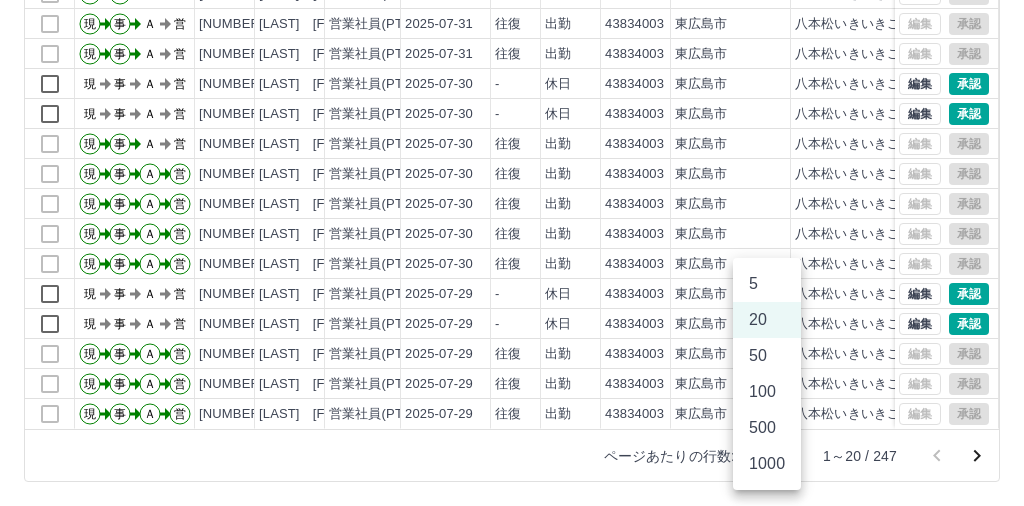 click on "1000" at bounding box center (767, 464) 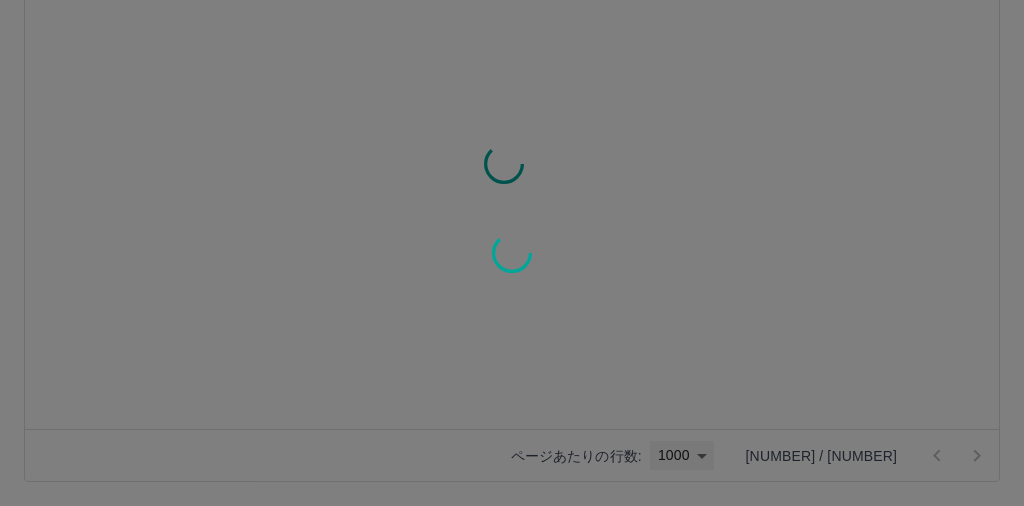 type on "****" 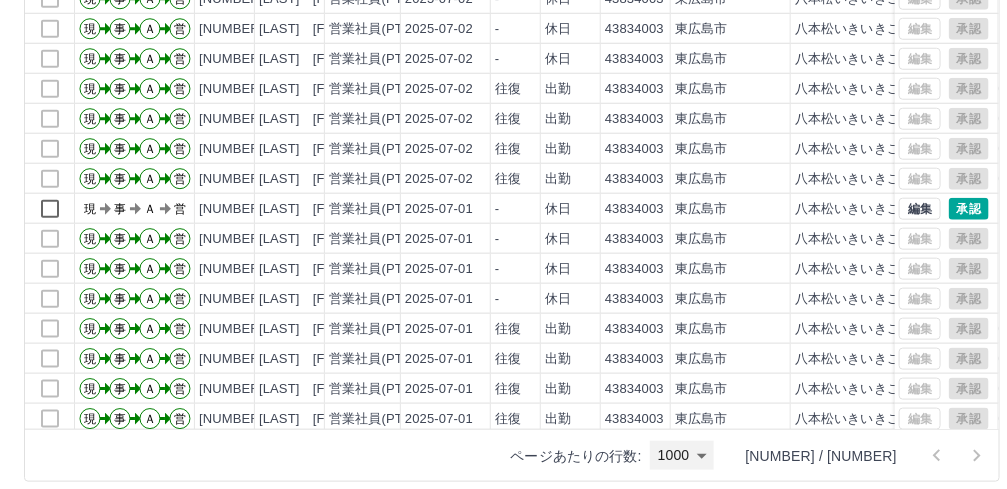 scroll, scrollTop: 6913, scrollLeft: 0, axis: vertical 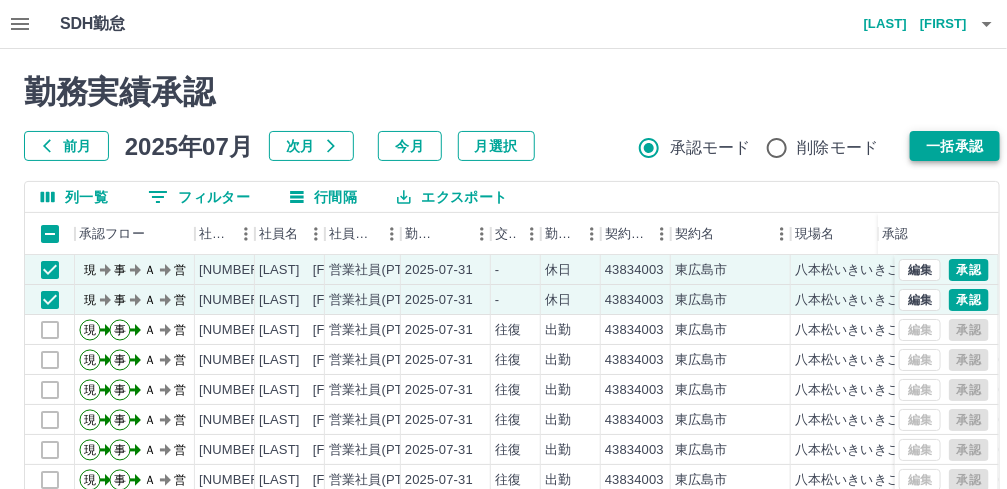 click on "一括承認" at bounding box center [955, 146] 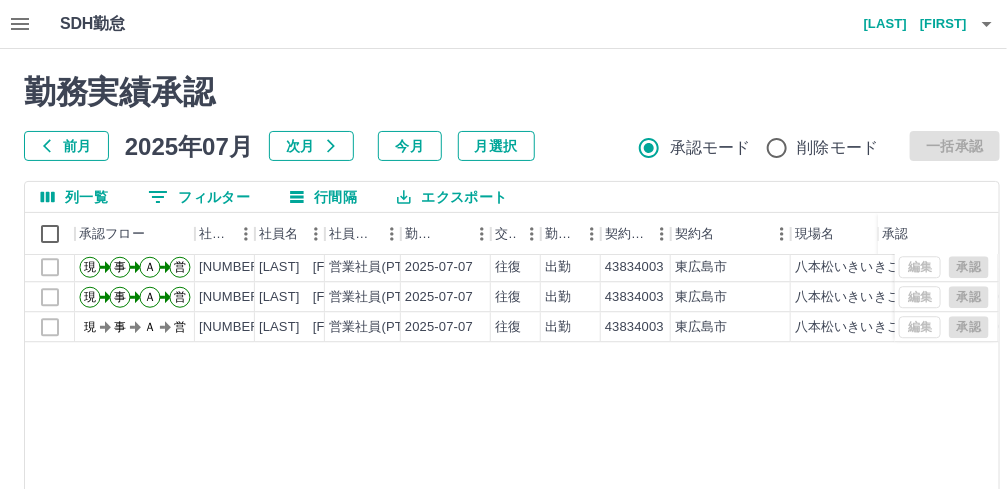 scroll, scrollTop: 5413, scrollLeft: 0, axis: vertical 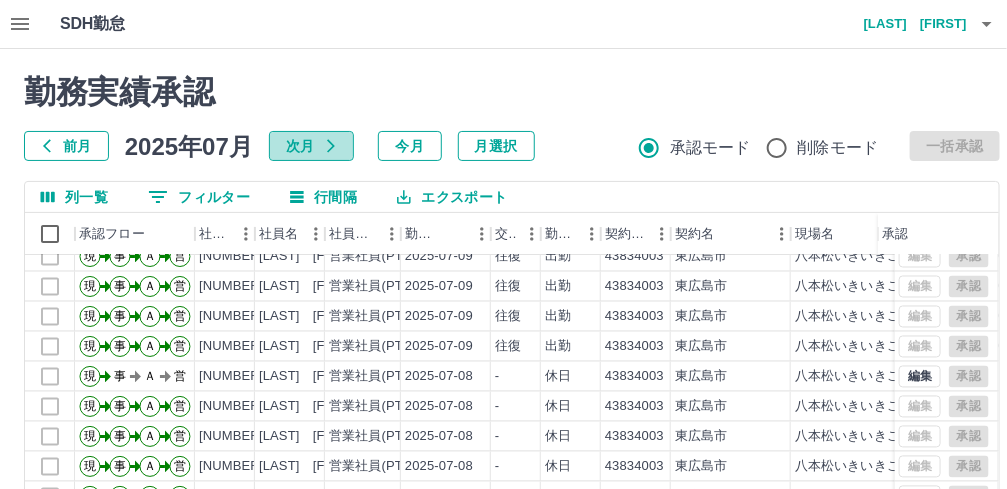 click on "次月" at bounding box center [311, 146] 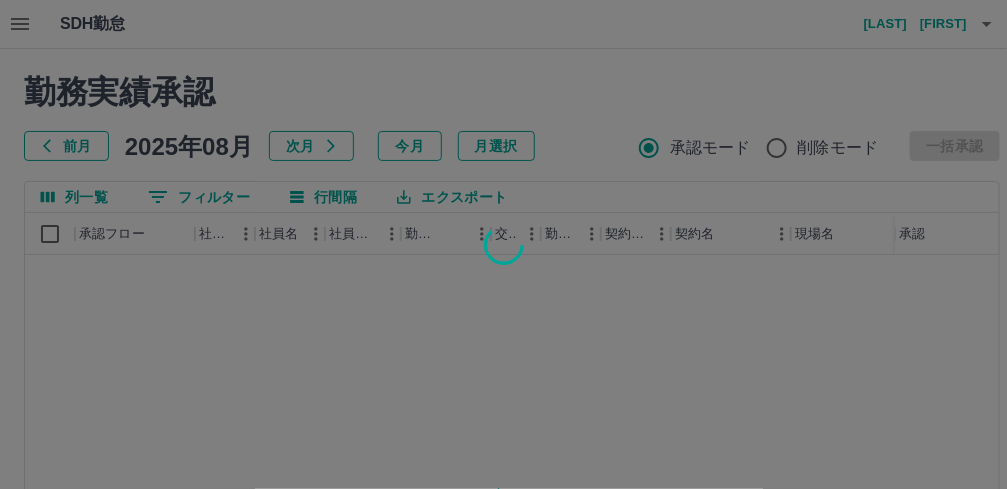 scroll, scrollTop: 0, scrollLeft: 0, axis: both 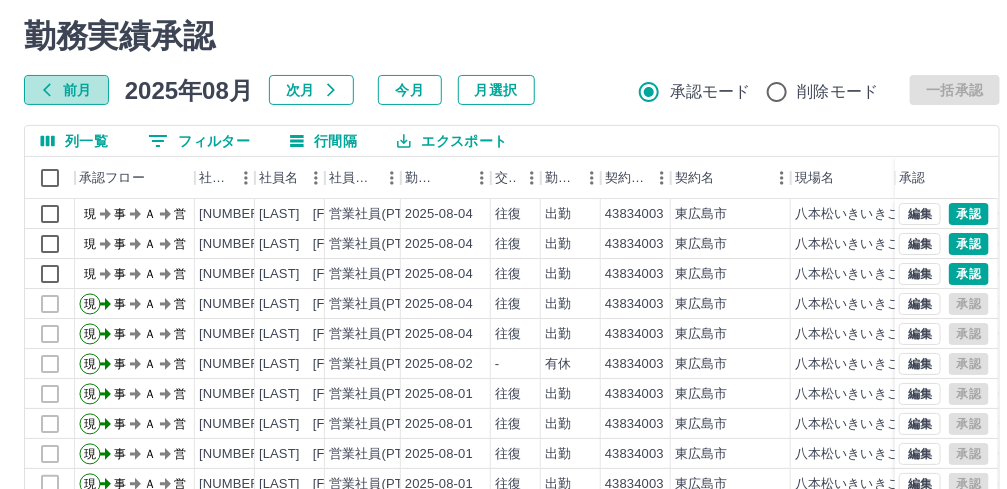 click on "前月" at bounding box center [66, 90] 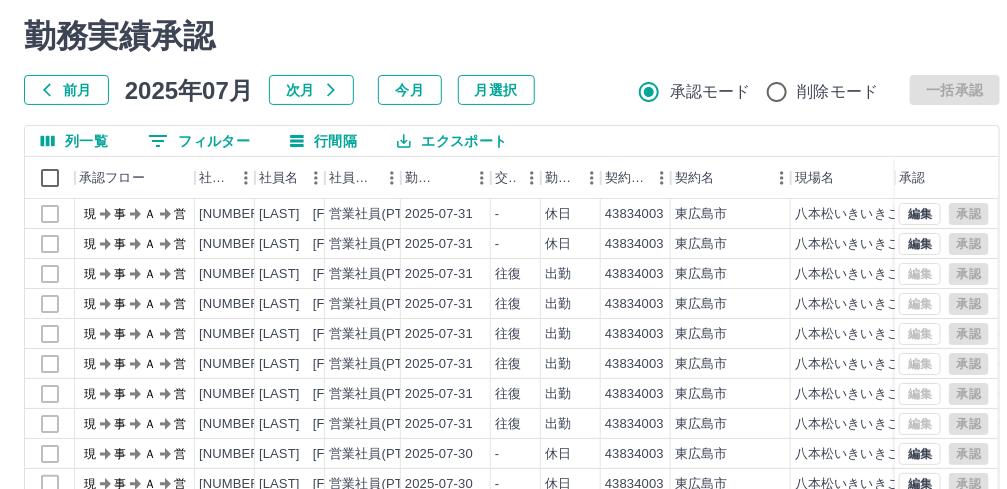 scroll, scrollTop: 0, scrollLeft: 0, axis: both 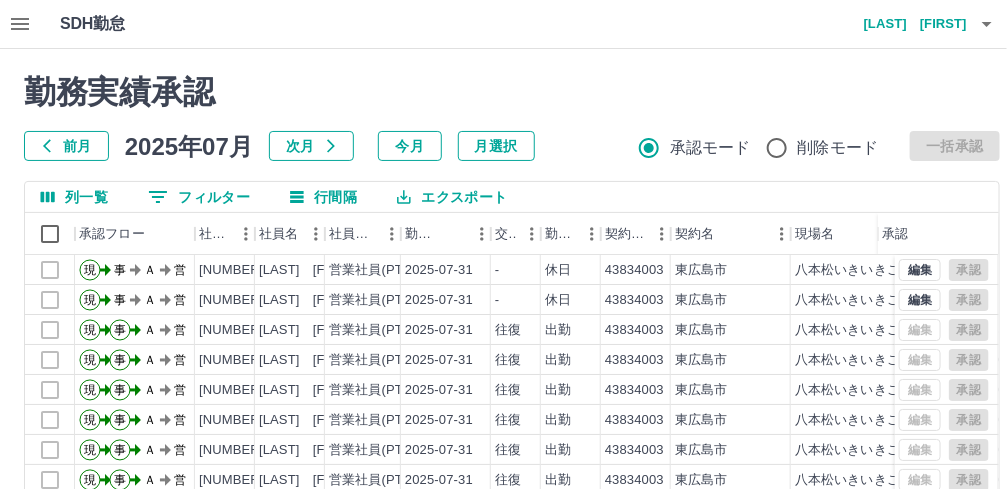 click on "前月" at bounding box center (66, 146) 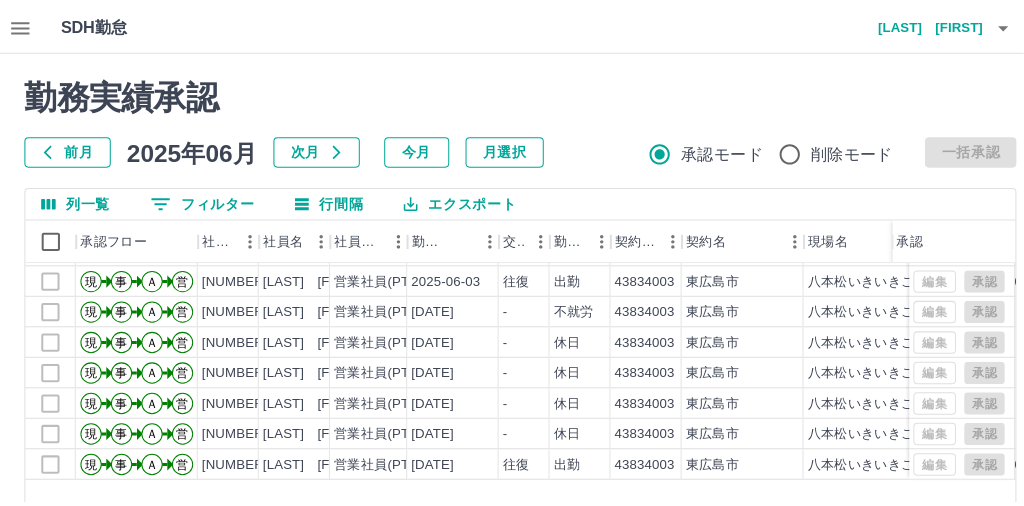scroll, scrollTop: 6213, scrollLeft: 0, axis: vertical 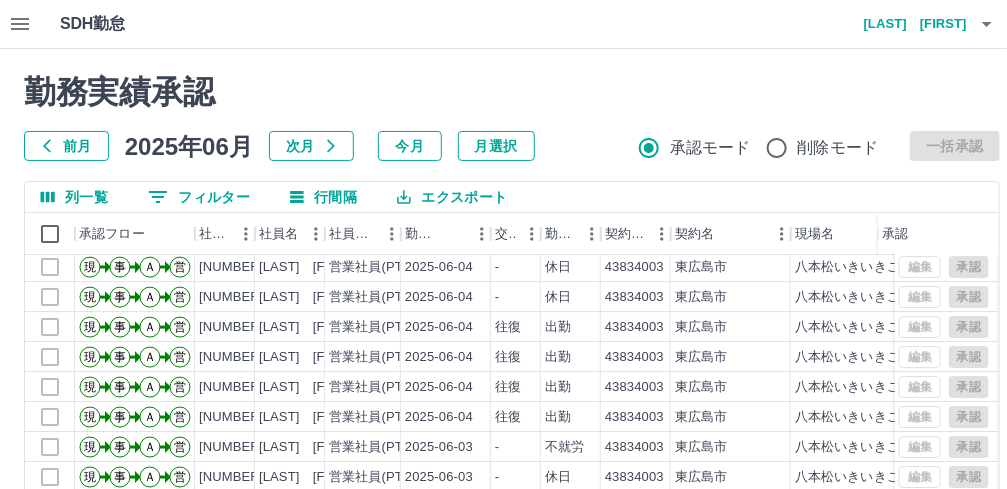 click 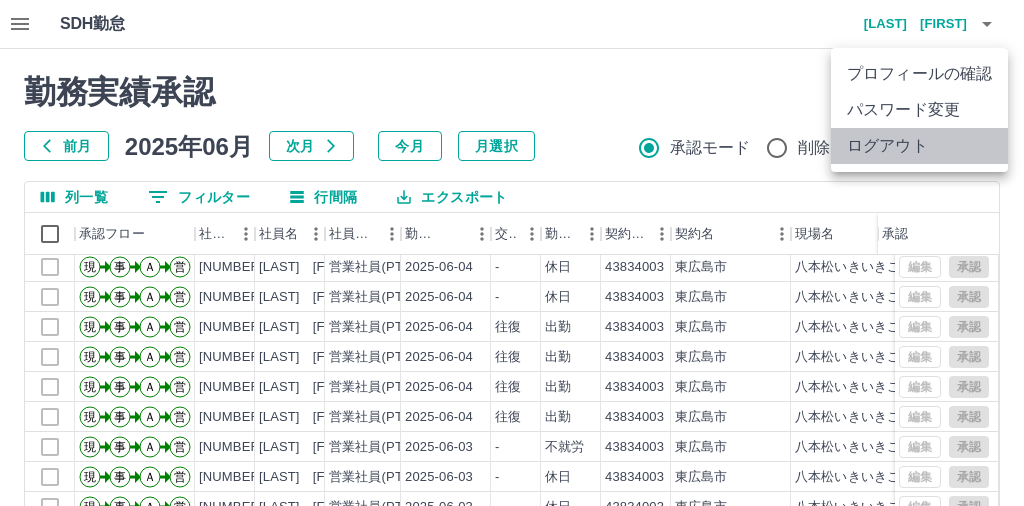 click on "ログアウト" at bounding box center [919, 146] 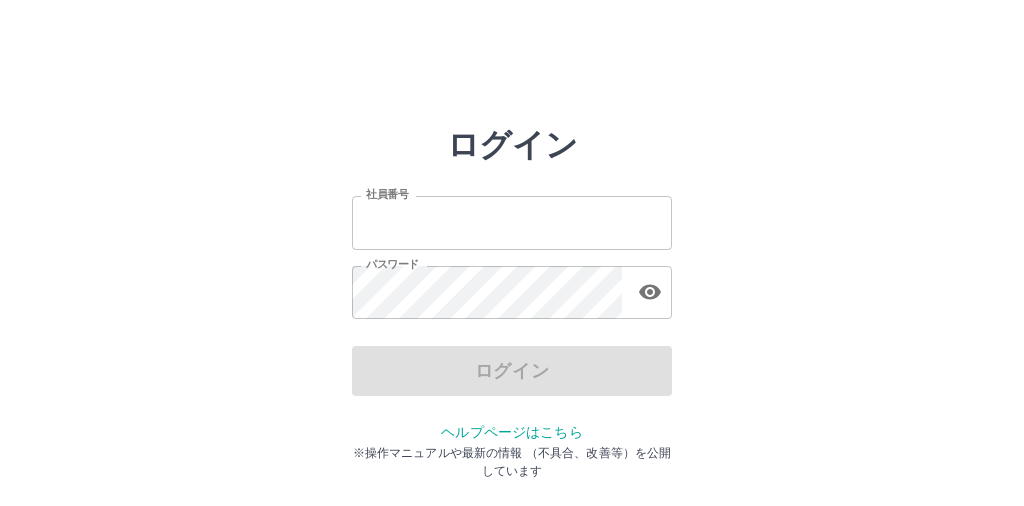scroll, scrollTop: 0, scrollLeft: 0, axis: both 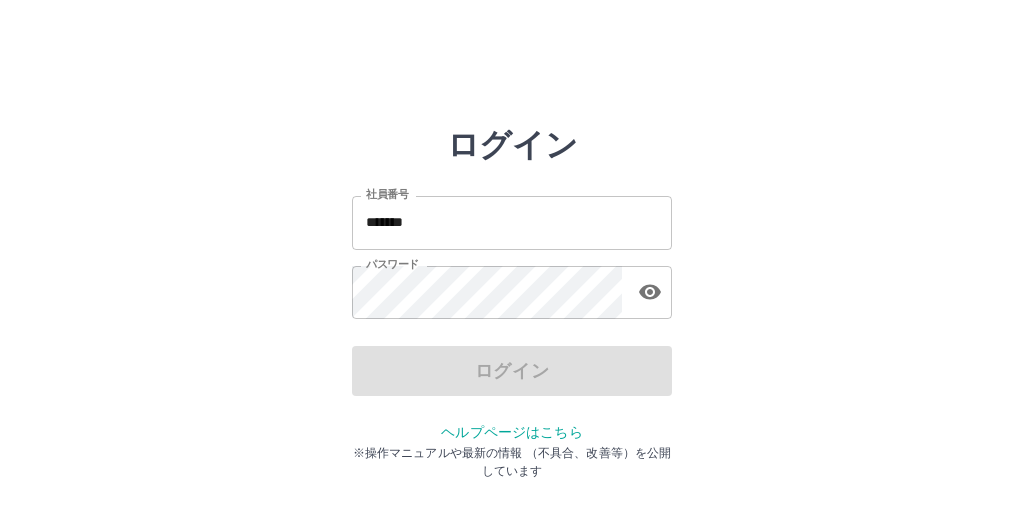 click on "*******" at bounding box center [512, 222] 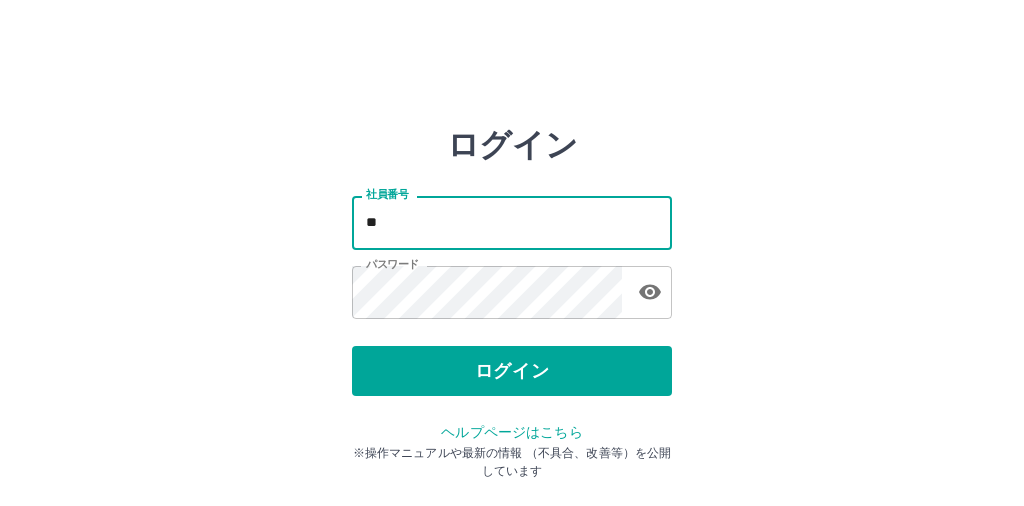 type on "*" 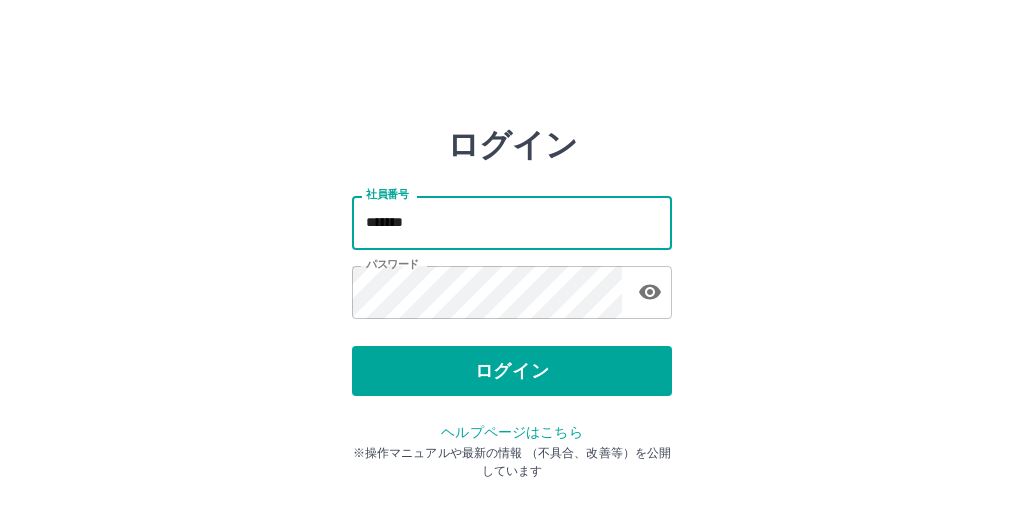 type on "*******" 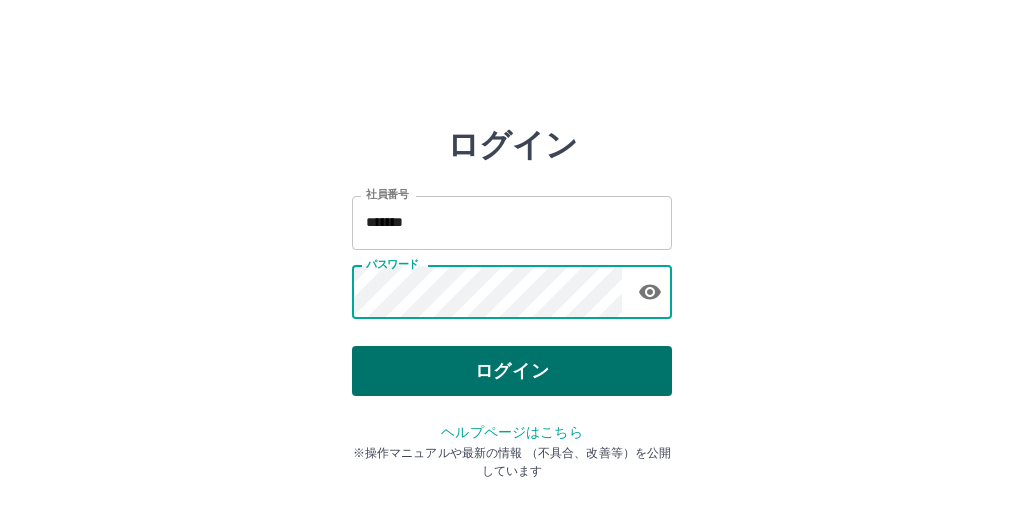 click on "ログイン" at bounding box center (512, 371) 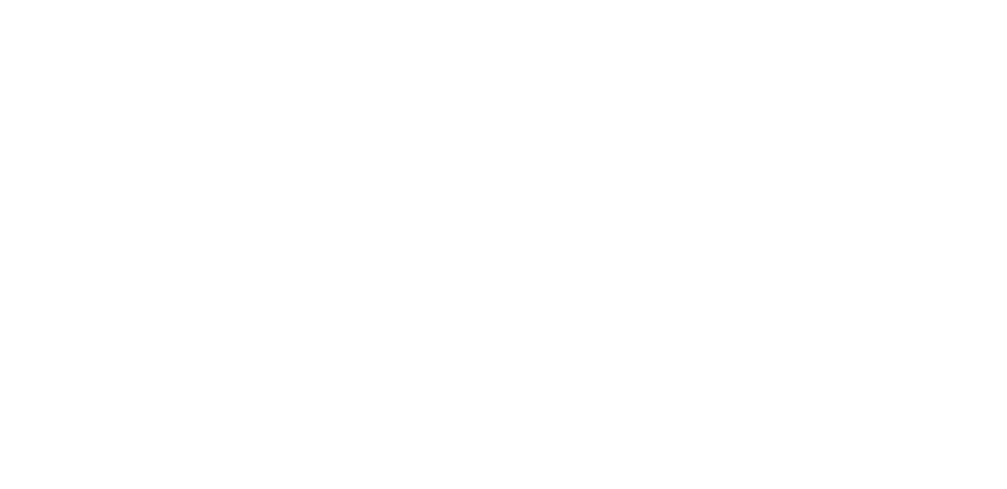 scroll, scrollTop: 0, scrollLeft: 0, axis: both 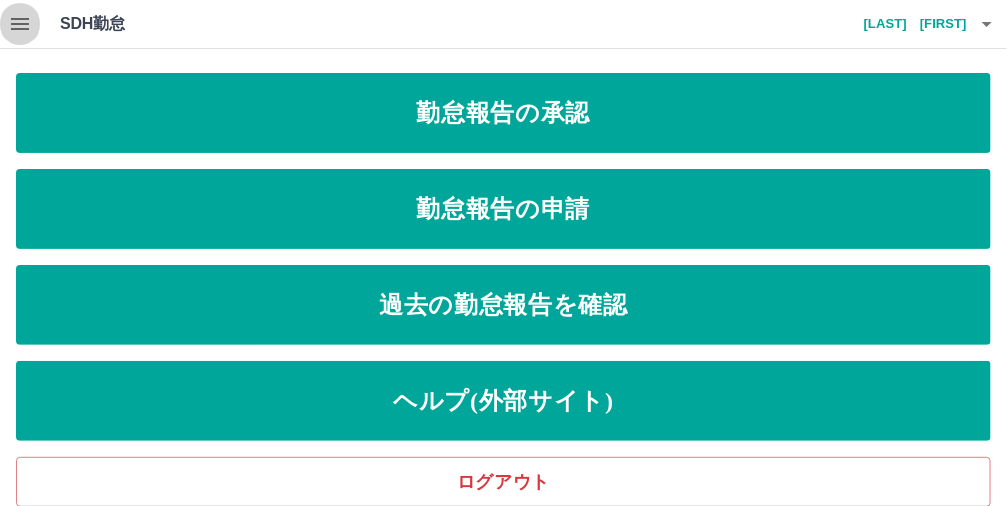 click 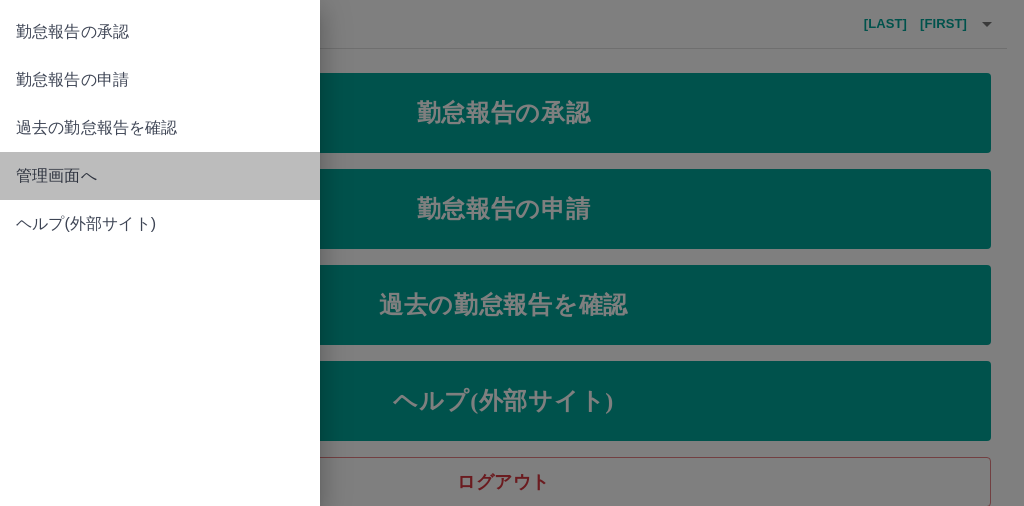 click on "管理画面へ" at bounding box center (160, 176) 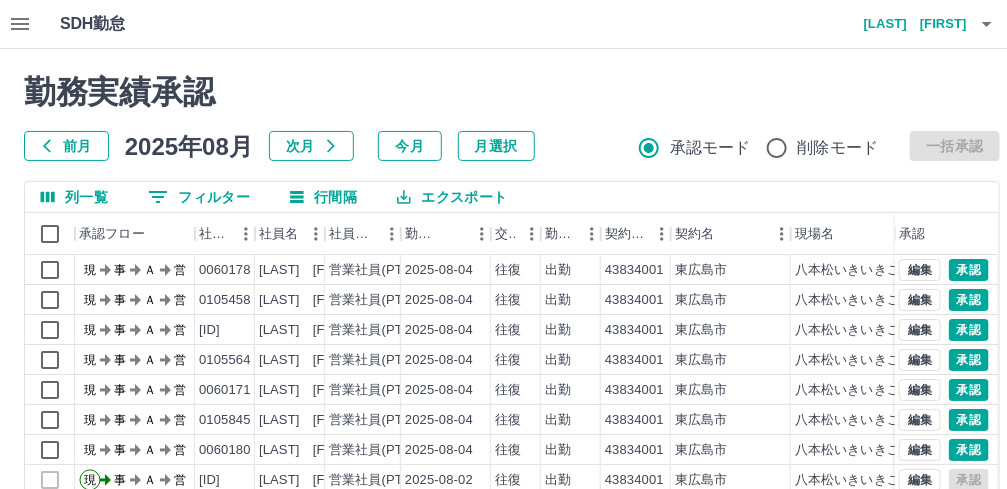 click on "前月" at bounding box center [66, 146] 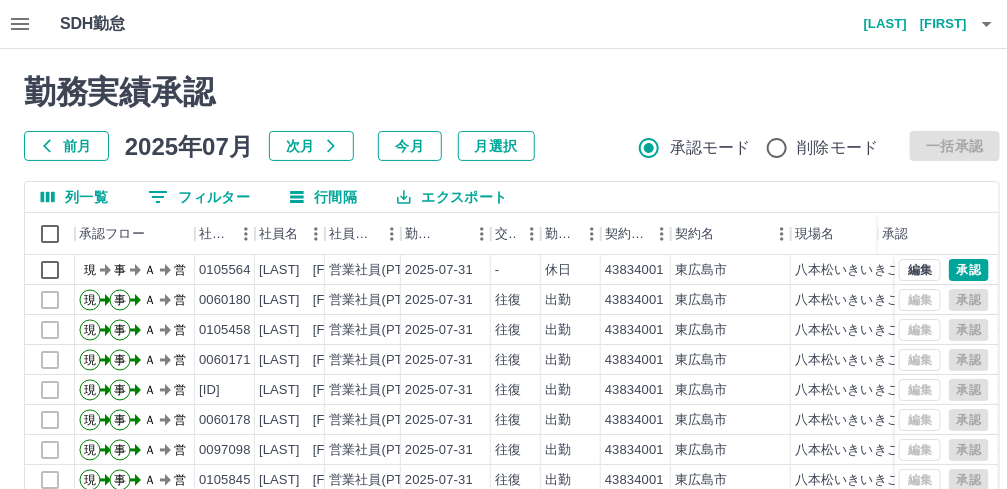 scroll, scrollTop: 103, scrollLeft: 0, axis: vertical 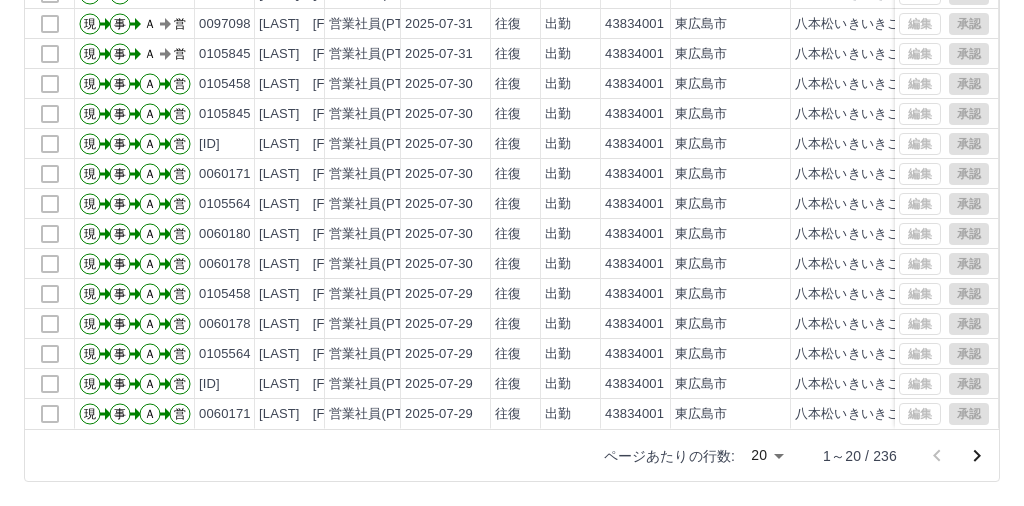 click on "SDH勤怠 高橋　委代子 勤務実績承認 前月 2025年07月 次月 今月 月選択 承認モード 削除モード 一括承認 列一覧 0 フィルター 行間隔 エクスポート 承認フロー 社員番号 社員名 社員区分 勤務日 交通費 勤務区分 契約コード 契約名 現場名 始業 終業 休憩 所定開始 所定終業 承認 現 事 Ａ 営 0060180 石橋　君枝 営業社員(PT契約) 2025-07-31 往復 出勤 43834001 東広島市 八本松いきいきこどもクラブ1 13:00 18:00 00:00 13:00 18:00 現 事 Ａ 営 0105458 藤田　千喜 営業社員(PT契約) 2025-07-31 往復 出勤 43834001 東広島市 八本松いきいきこどもクラブ1 13:00 19:00 00:00 13:00 19:00 現 事 Ａ 営 0060171 高橋　委代子 営業社員(PT契約) 2025-07-31 往復 出勤 43834001 東広島市 八本松いきいきこどもクラブ1 09:30 19:00 01:00 09:30 18:30 現 事 Ａ 営 0078932 友永　歩花 営業社員(PT契約) 2025-07-31 往復 出勤 43834001 東広島市" at bounding box center (512, 83) 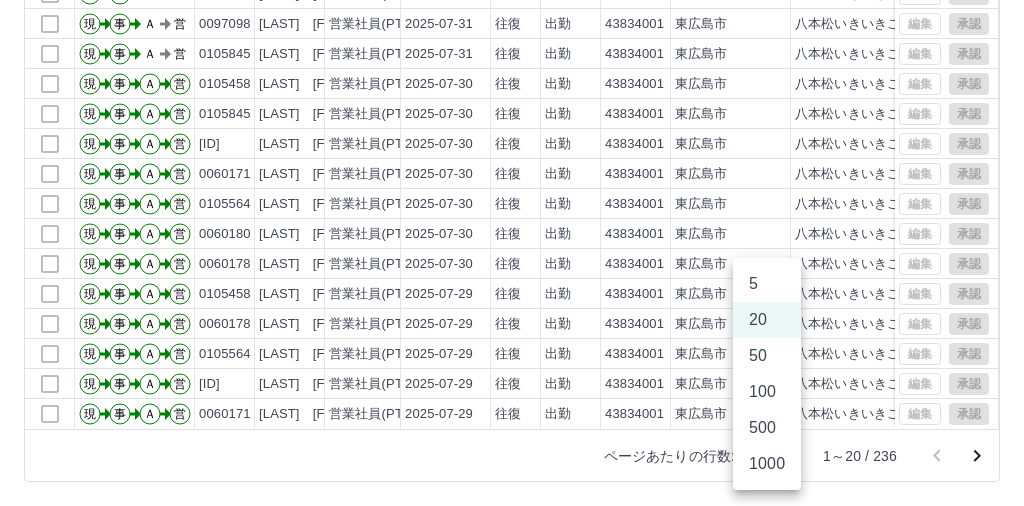click on "1000" at bounding box center [767, 464] 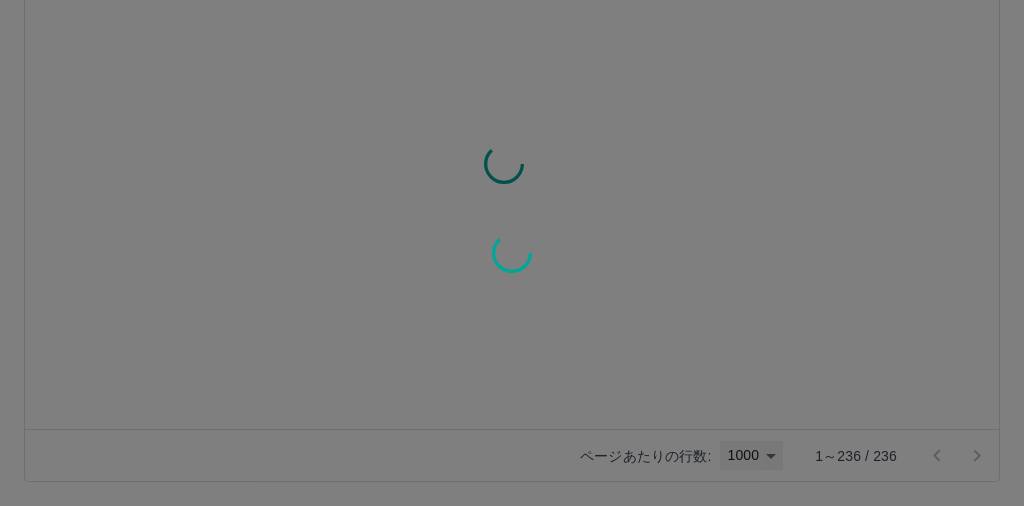 type on "****" 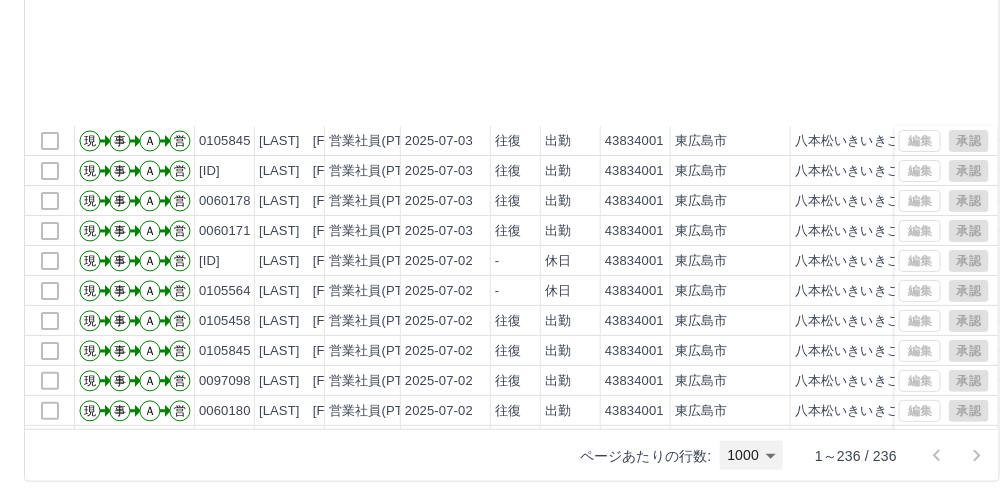 scroll, scrollTop: 6583, scrollLeft: 0, axis: vertical 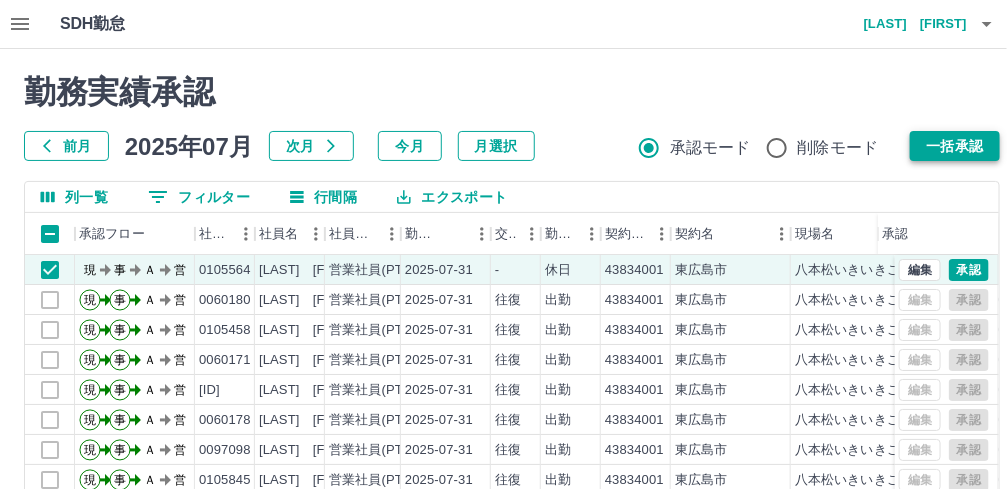 click on "一括承認" at bounding box center (955, 146) 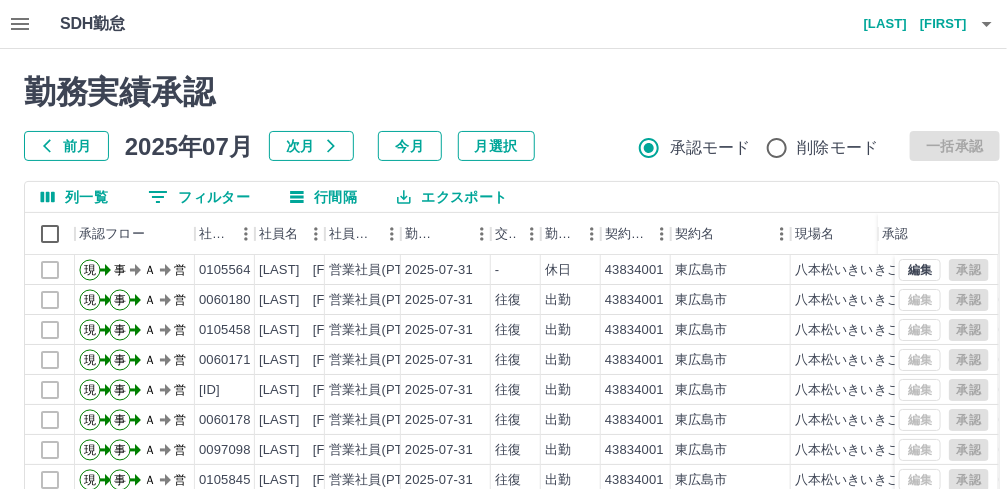 click 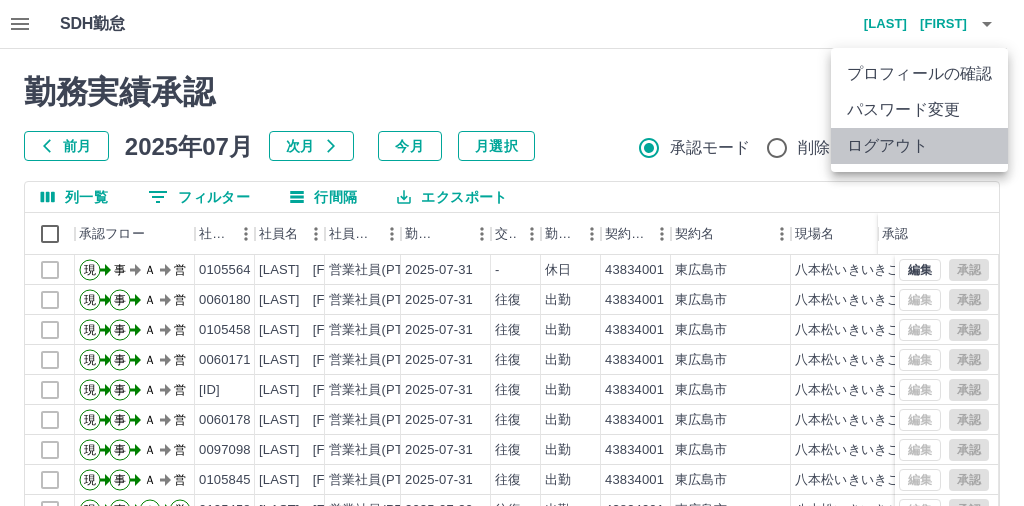 click on "ログアウト" at bounding box center (919, 146) 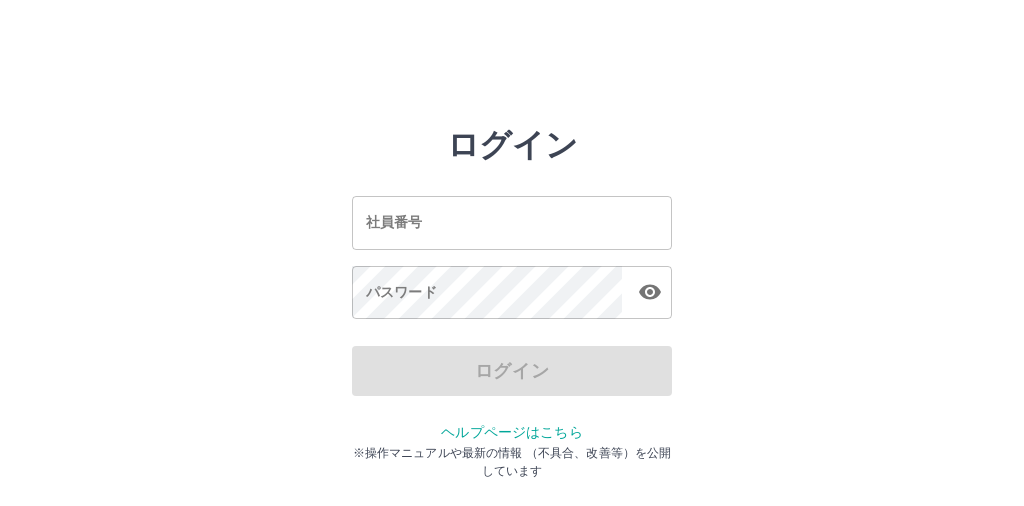scroll, scrollTop: 0, scrollLeft: 0, axis: both 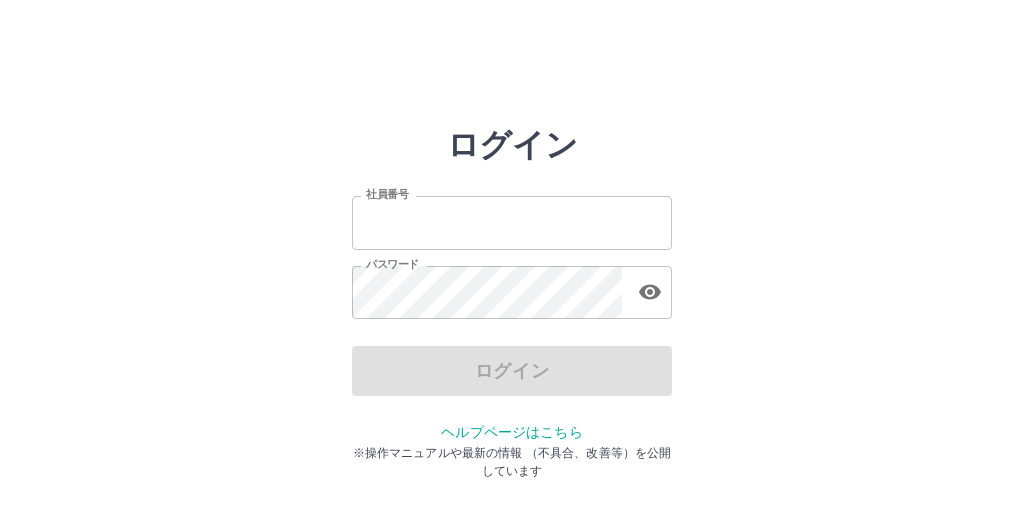 type on "*******" 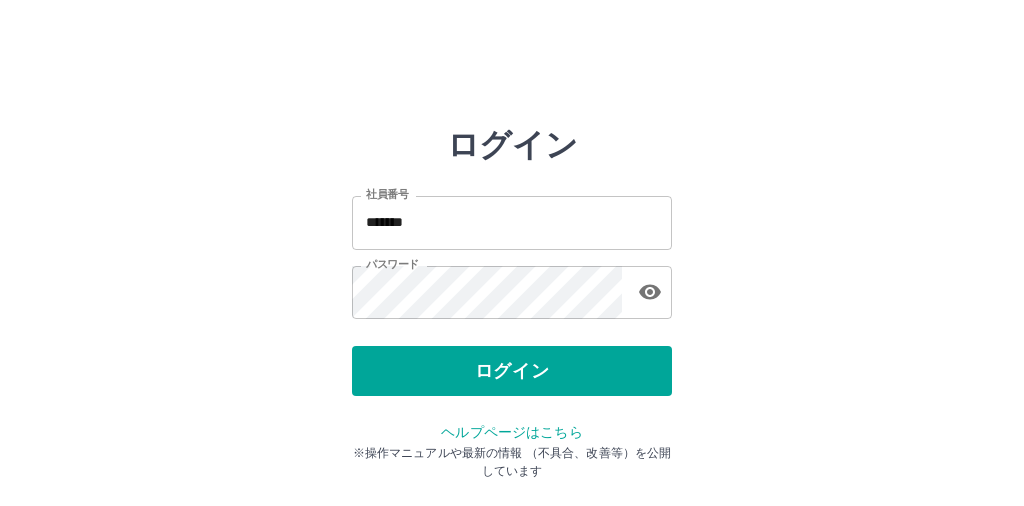 click on "ログイン" at bounding box center (512, 371) 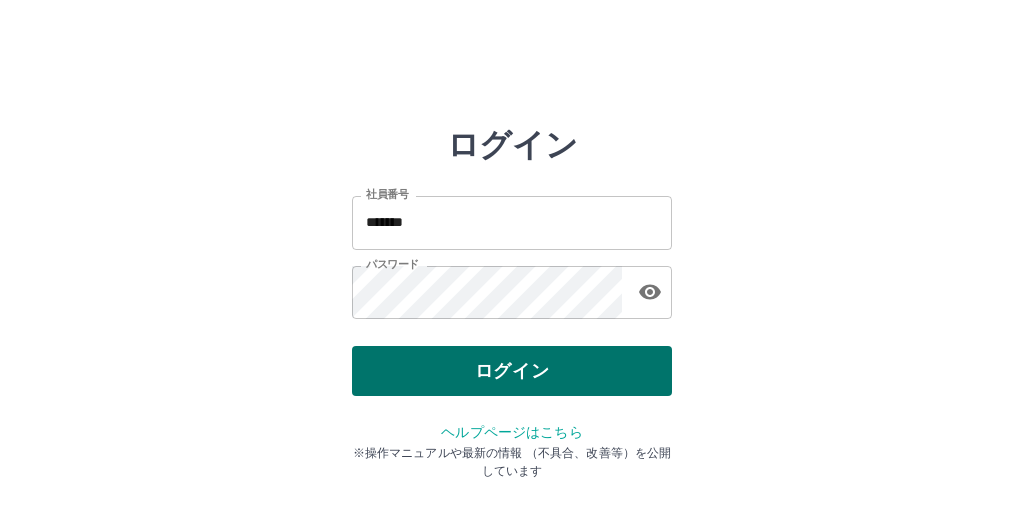 click on "ログイン" at bounding box center [512, 371] 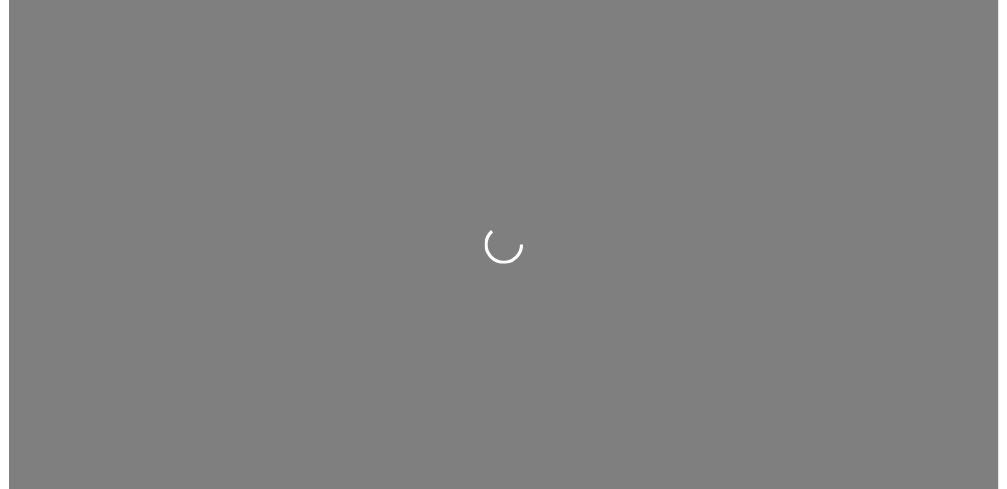 scroll, scrollTop: 0, scrollLeft: 0, axis: both 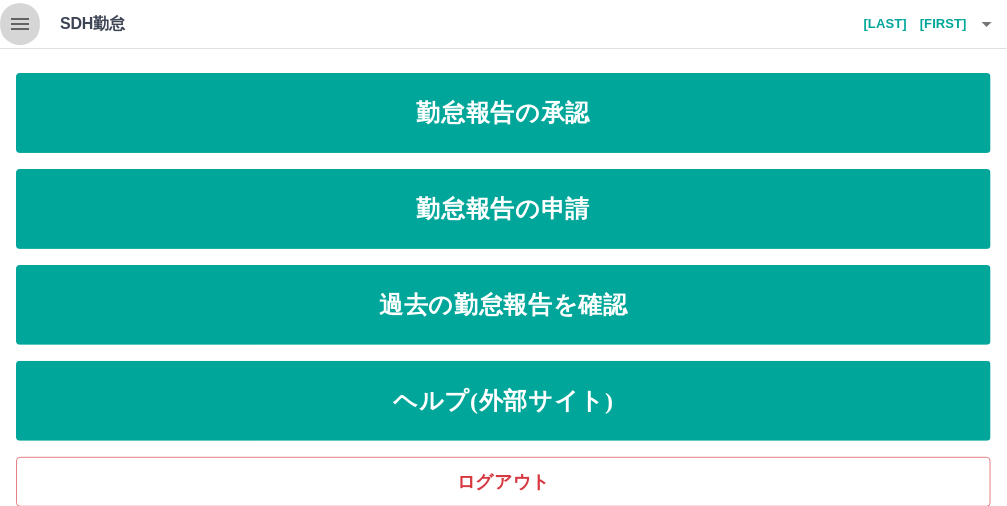 click 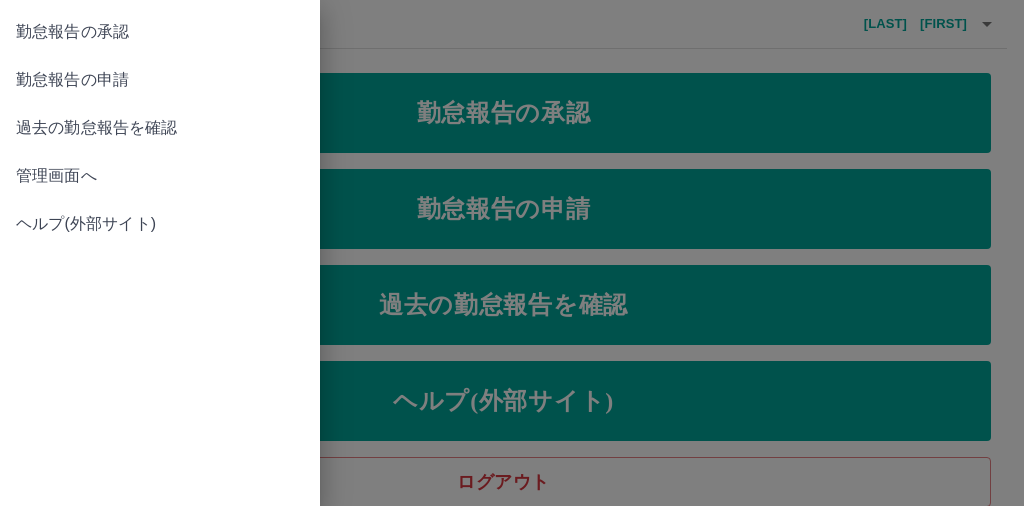 click on "管理画面へ" at bounding box center [160, 176] 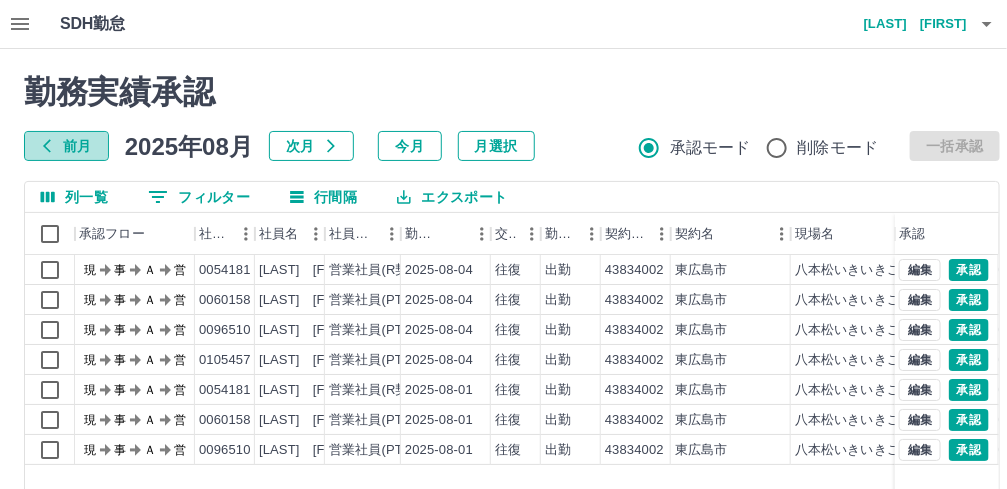click on "前月" at bounding box center [66, 146] 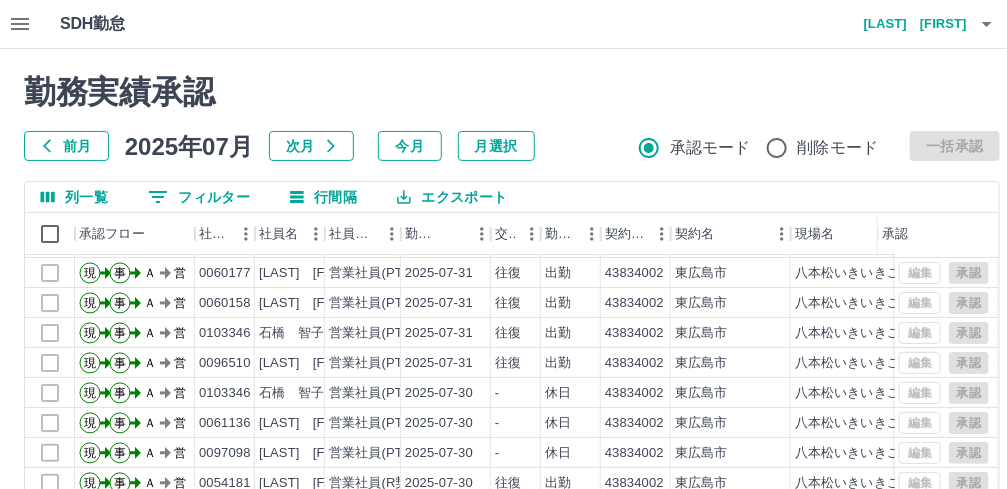 scroll, scrollTop: 103, scrollLeft: 0, axis: vertical 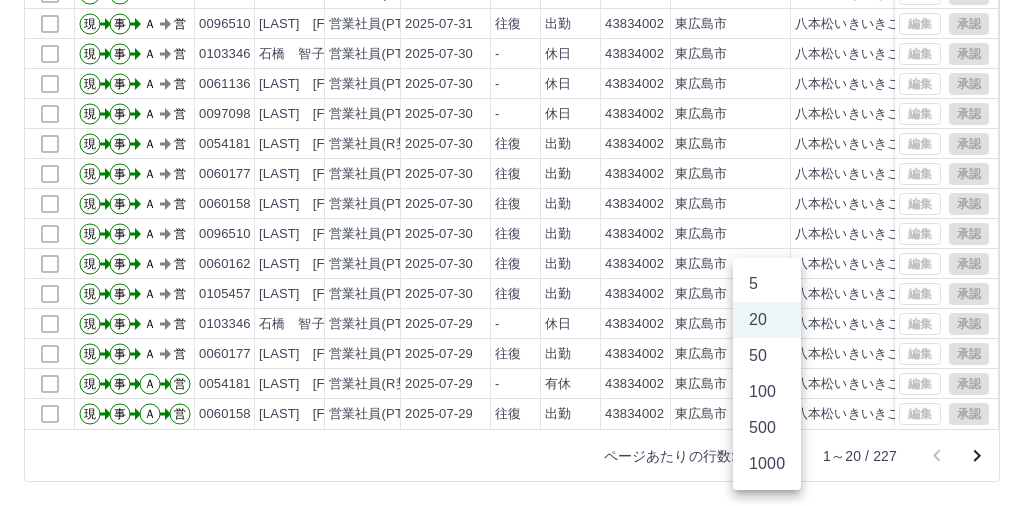 click on "SDH勤怠 [LAST]　[FIRST] 勤務実績承認 前月 2025年07月 次月 今月 月選択 承認モード 削除モード 一括承認 列一覧 0 フィルター 行間隔 エクスポート 承認フロー 社員番号 社員名 社員区分 勤務日 交通費 勤務区分 契約コード 契約名 現場名 始業 終業 休憩 所定開始 所定終業 承認 現 事 Ａ 営 0061136 [LAST]　[FIRST] 営業社員(PT契約) 2025-07-31  -  休日 43834002 [CITY] 八本松いきいきこどもクラブ2 - - - - - 現 事 Ａ 営 0054181 [LAST]　[FIRST] 営業社員(R契約) 2025-07-31 往復 出勤 43834002 [CITY] 八本松いきいきこどもクラブ2 08:00 17:00 01:00 08:00 17:00 現 事 Ａ 営 0060177 [LAST]　[FIRST] 営業社員(PT契約) 2025-07-31 往復 出勤 43834002 [CITY] 八本松いきいきこどもクラブ2 10:00 19:00 01:00 10:00 19:00 現 事 Ａ 営 0060158 [LAST]　[FIRST] 営業社員(PT契約) 2025-07-31 往復 出勤 43834002 [CITY] 08:00 17:00 01:00 08:00" at bounding box center (512, 83) 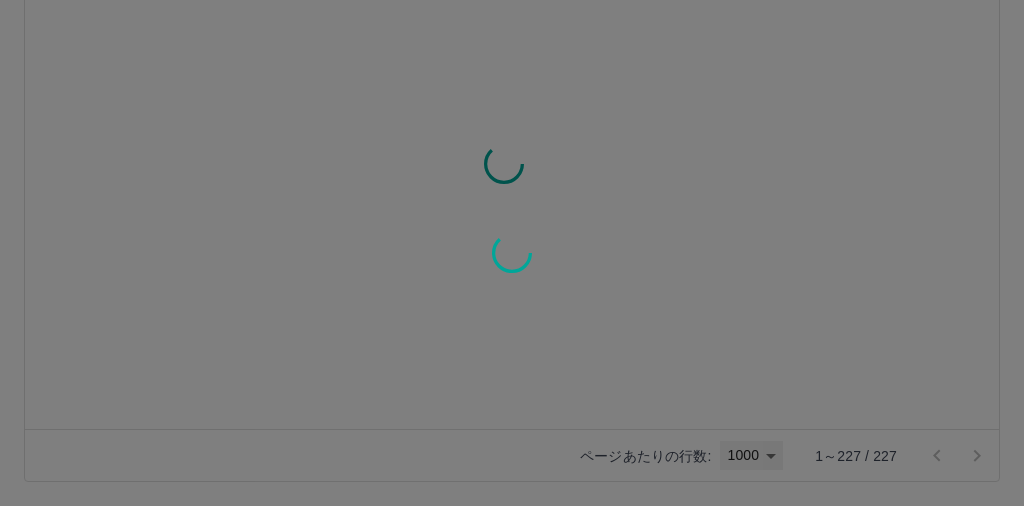 type on "****" 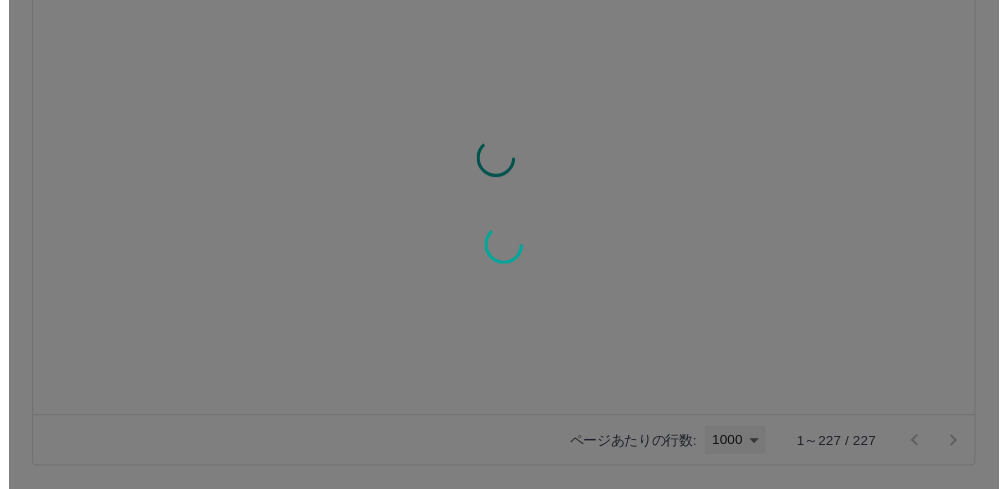 scroll, scrollTop: 0, scrollLeft: 0, axis: both 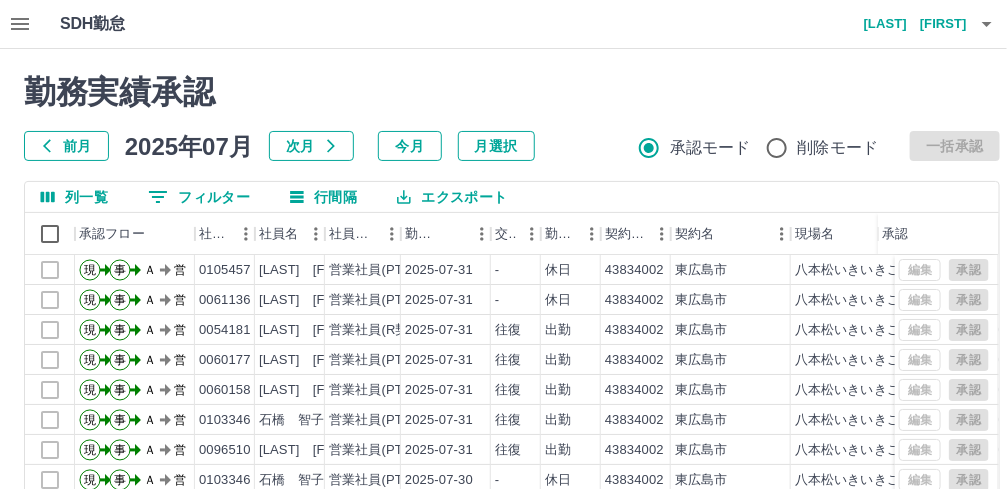 click 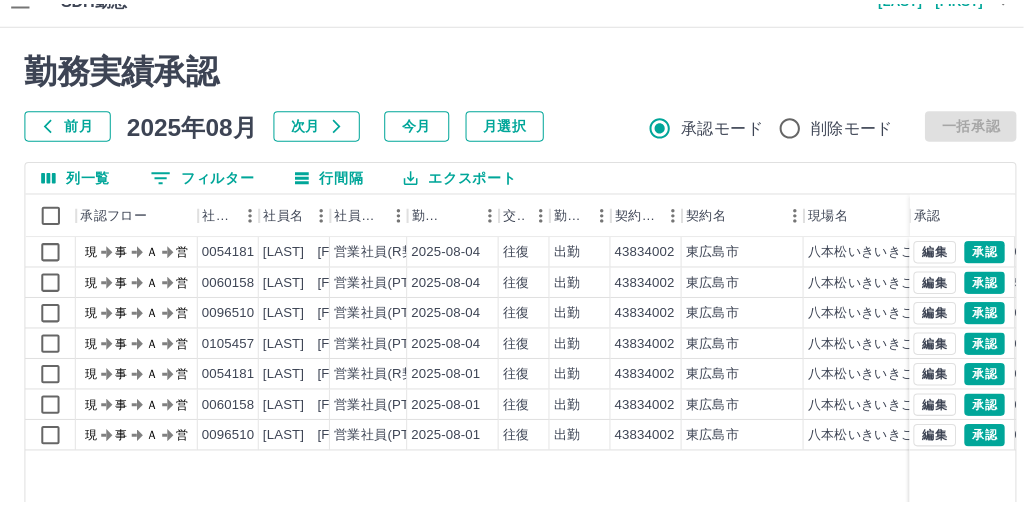 scroll, scrollTop: 0, scrollLeft: 0, axis: both 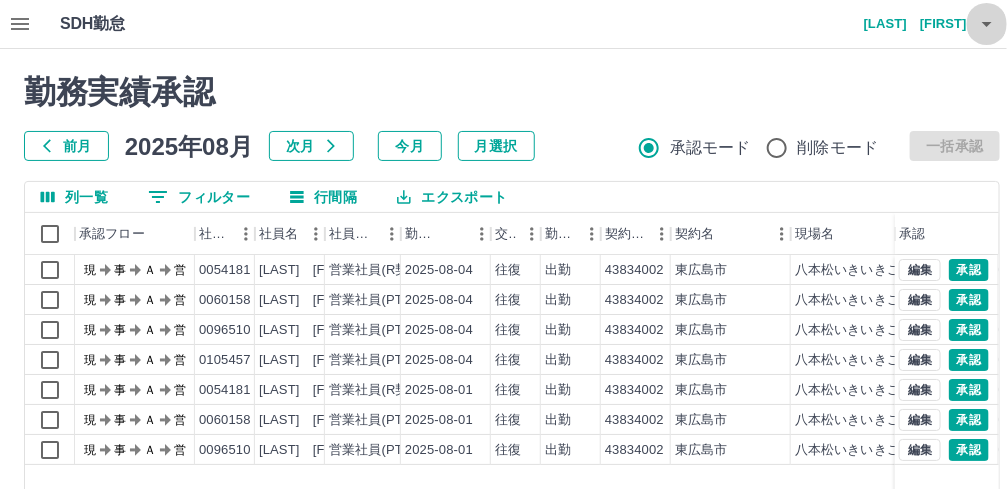 click 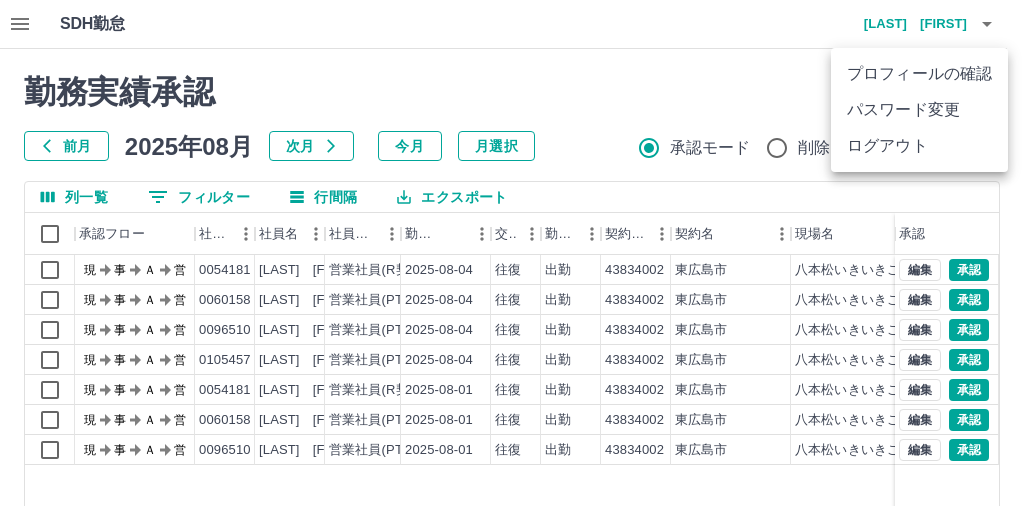 click on "ログアウト" at bounding box center (919, 146) 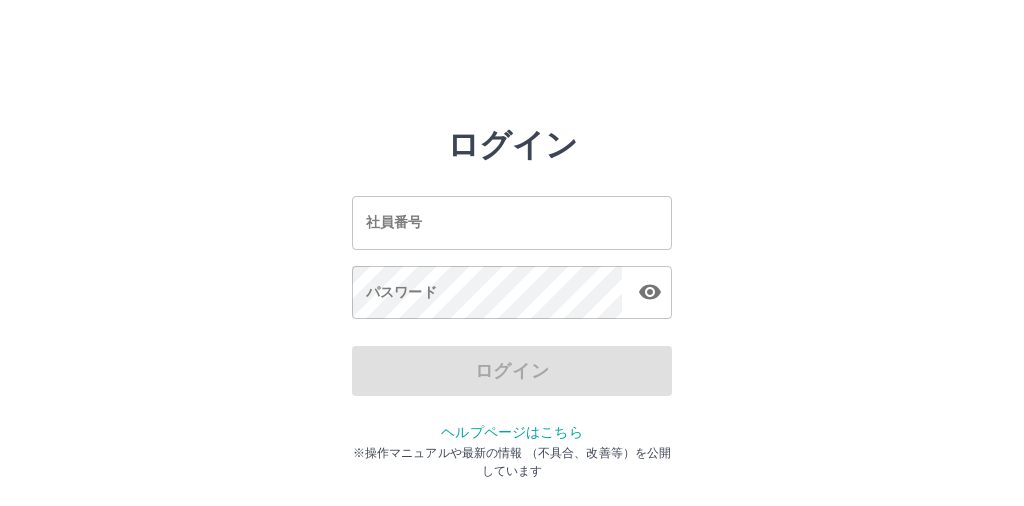 scroll, scrollTop: 0, scrollLeft: 0, axis: both 